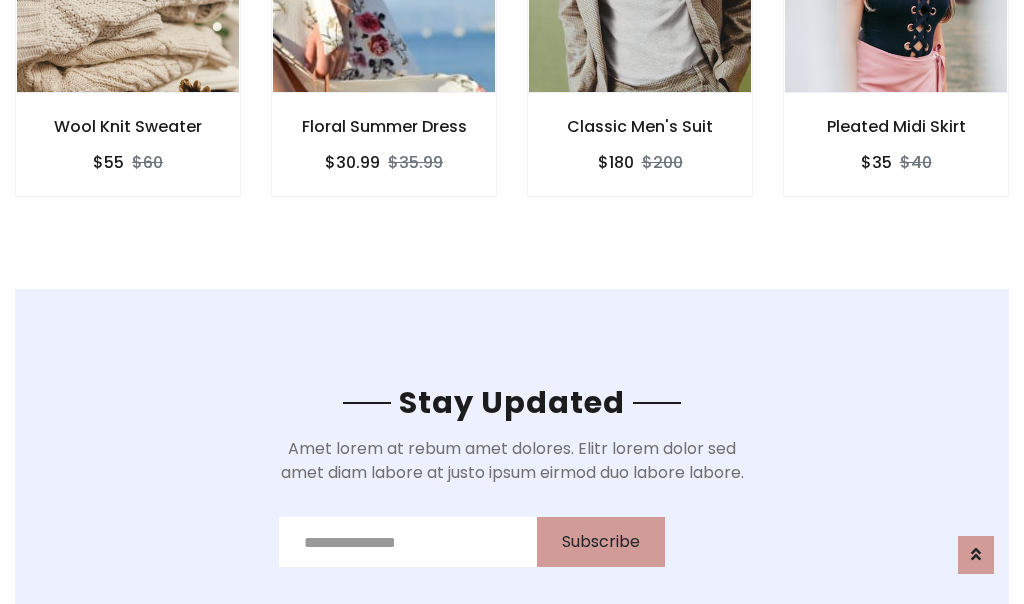 scroll, scrollTop: 3012, scrollLeft: 0, axis: vertical 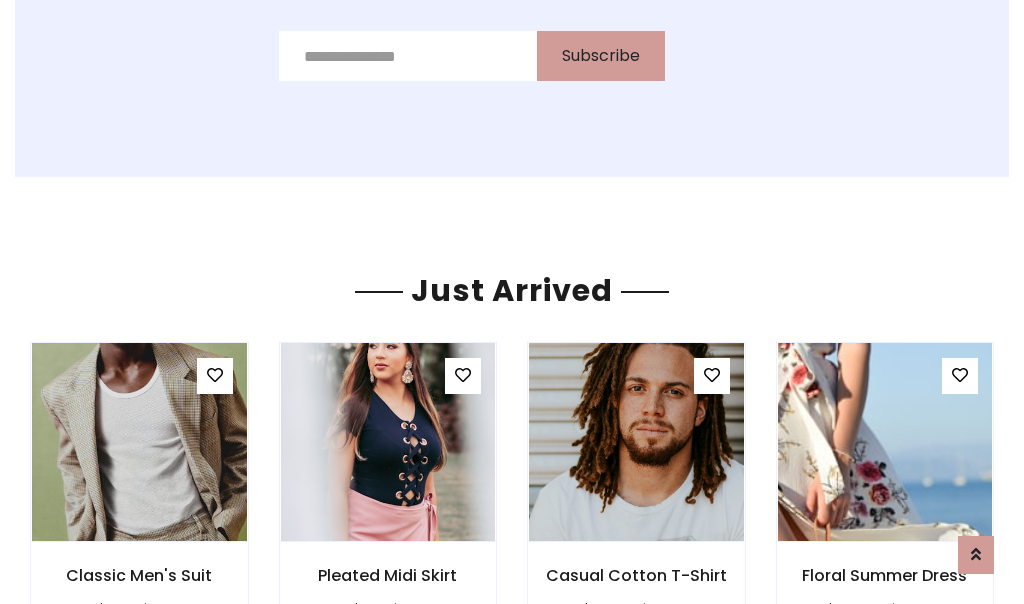click on "Classic Men's Suit
$180
$200" at bounding box center (640, -428) 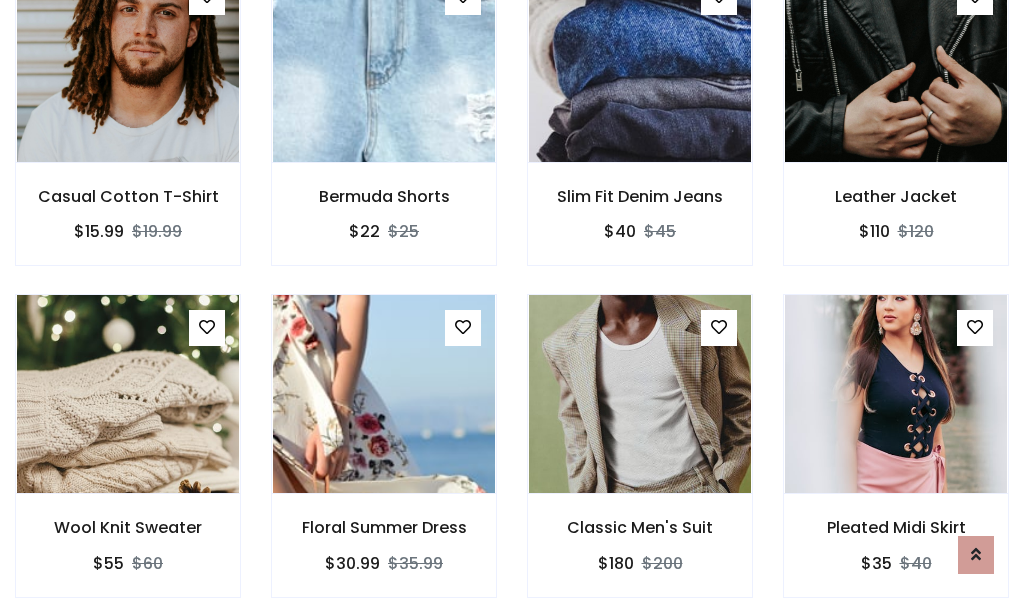 click on "Classic Men's Suit
$180
$200" at bounding box center (640, 459) 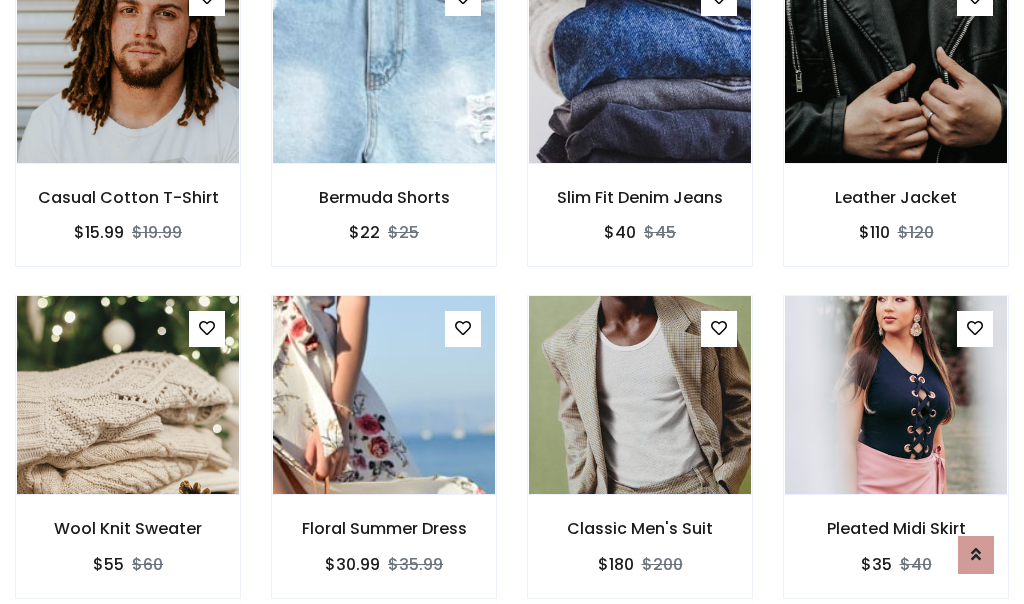click on "Classic Men's Suit
$180
$200" at bounding box center (640, 460) 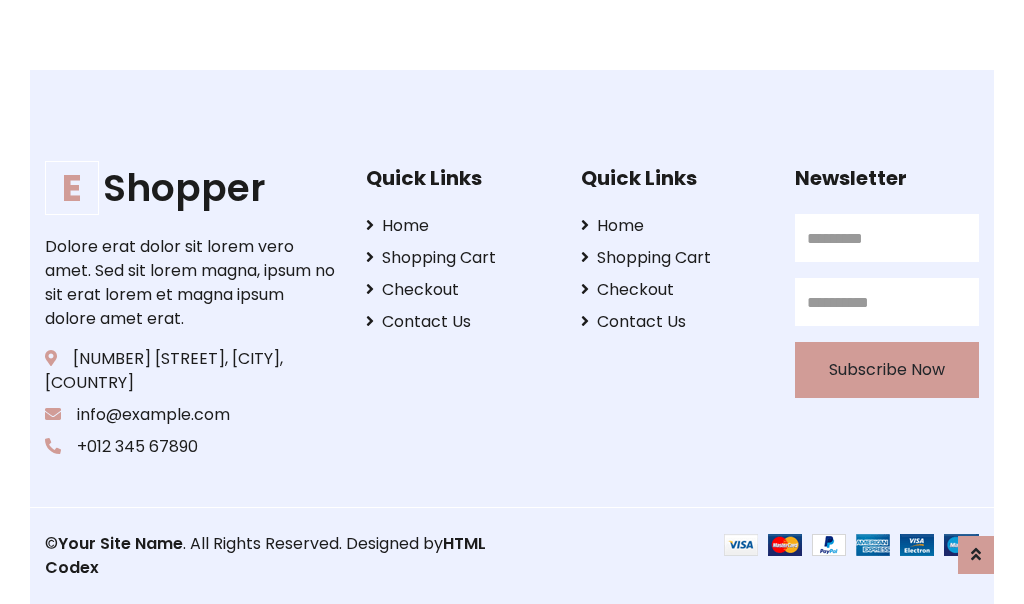 scroll, scrollTop: 3807, scrollLeft: 0, axis: vertical 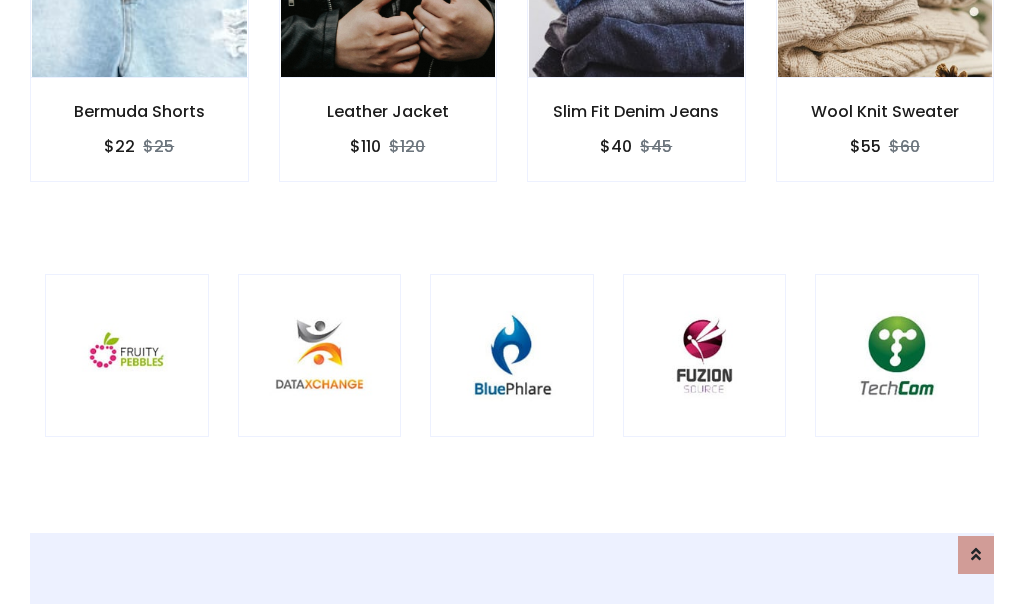 click at bounding box center [512, 356] 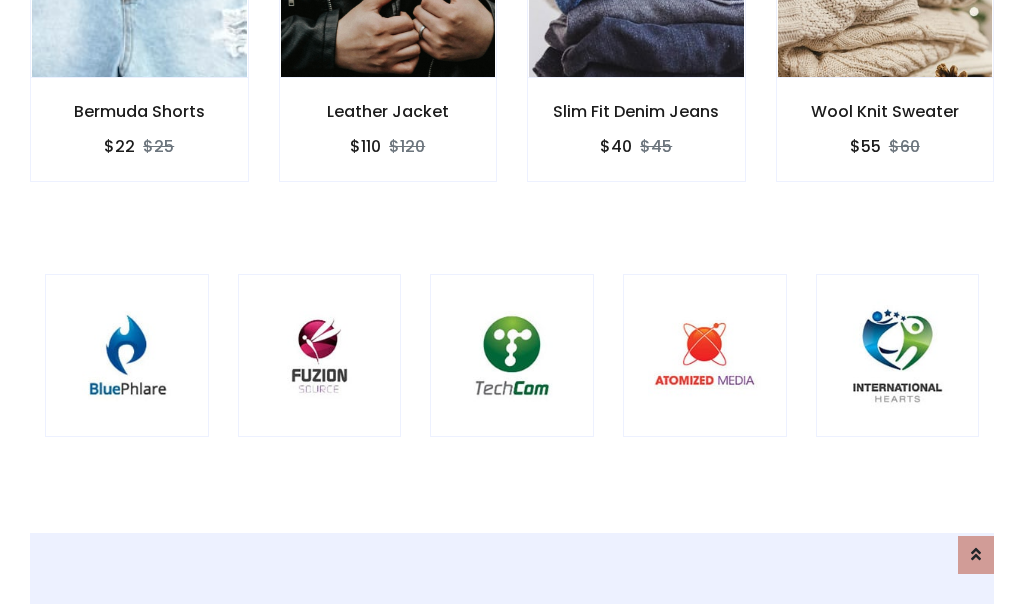 click at bounding box center [512, 356] 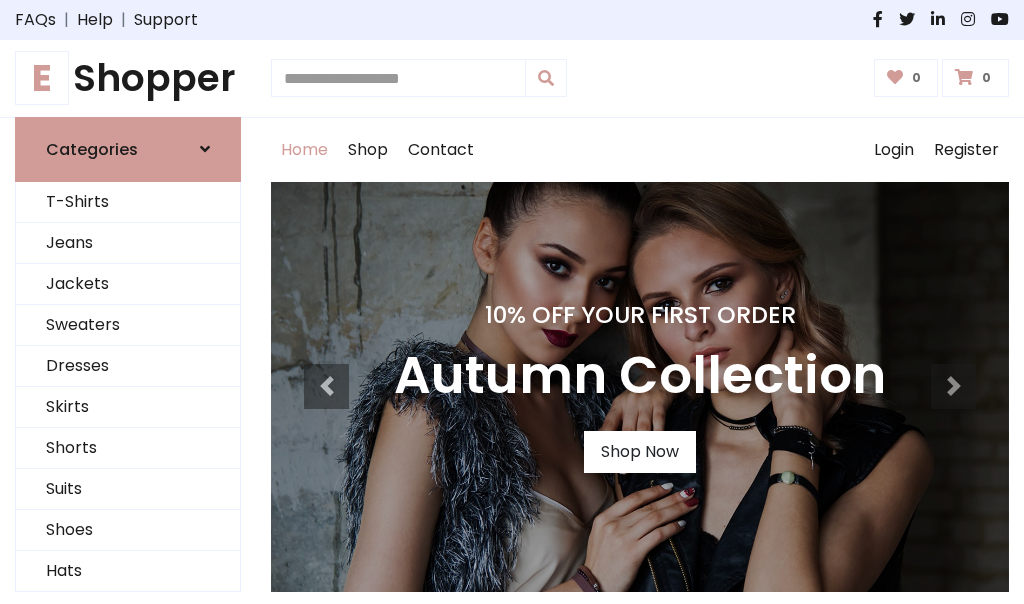 scroll, scrollTop: 0, scrollLeft: 0, axis: both 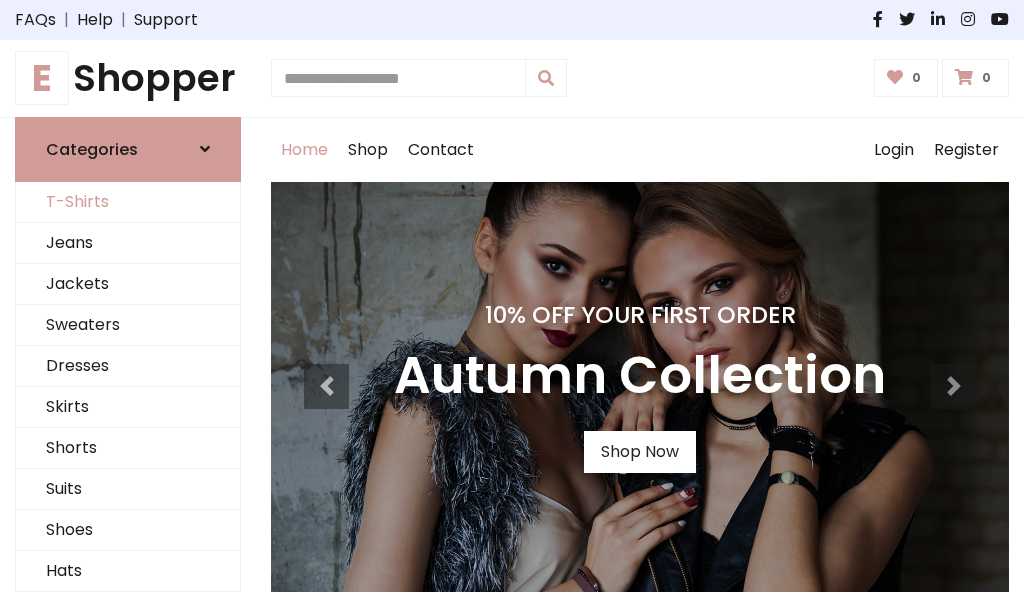 click on "T-Shirts" at bounding box center [128, 202] 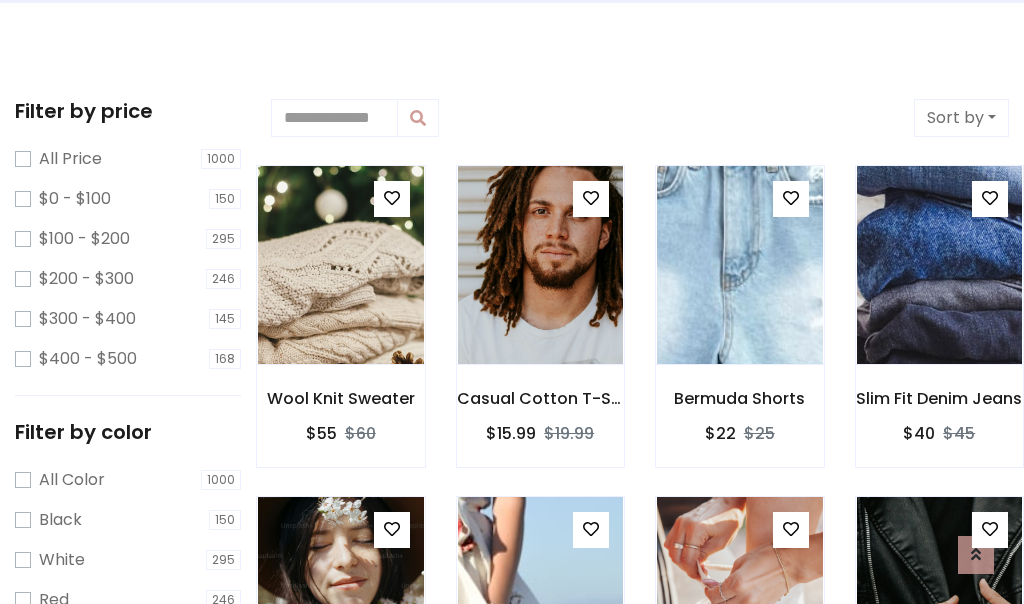 scroll, scrollTop: 0, scrollLeft: 0, axis: both 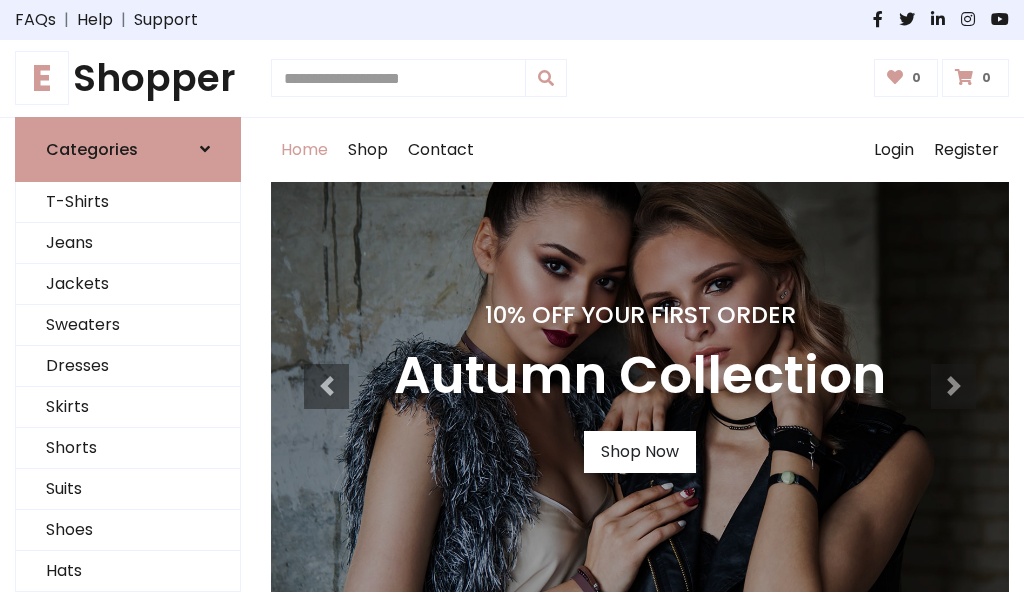 click on "E Shopper" at bounding box center [128, 78] 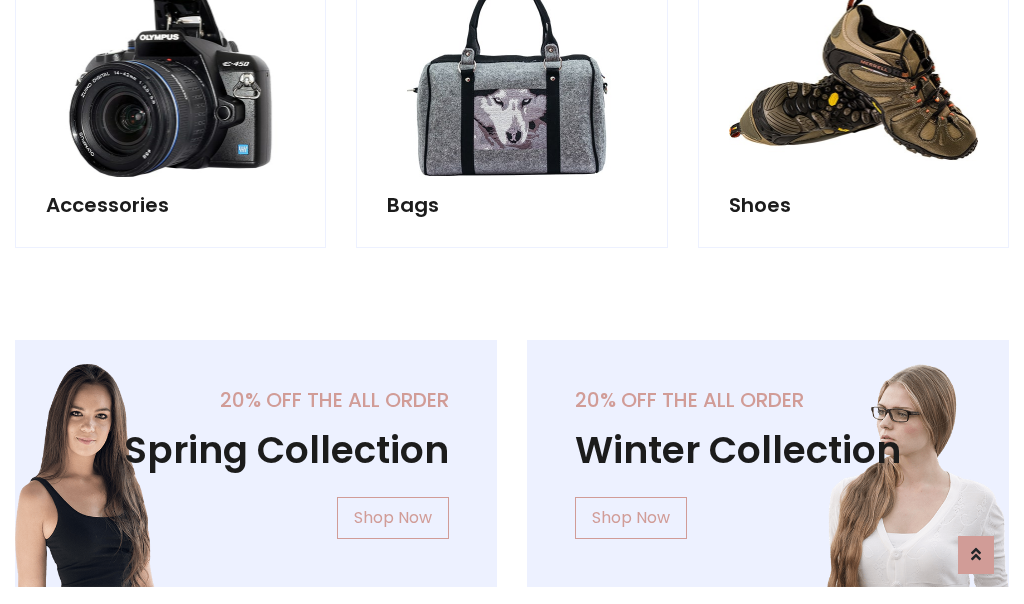 scroll, scrollTop: 1943, scrollLeft: 0, axis: vertical 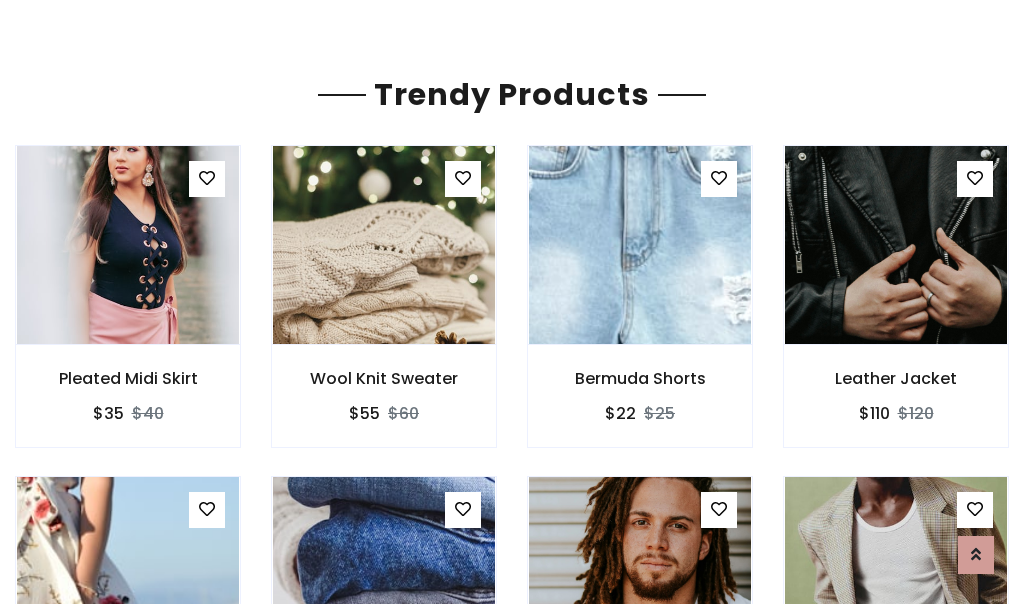 click on "Shop" at bounding box center (368, -1793) 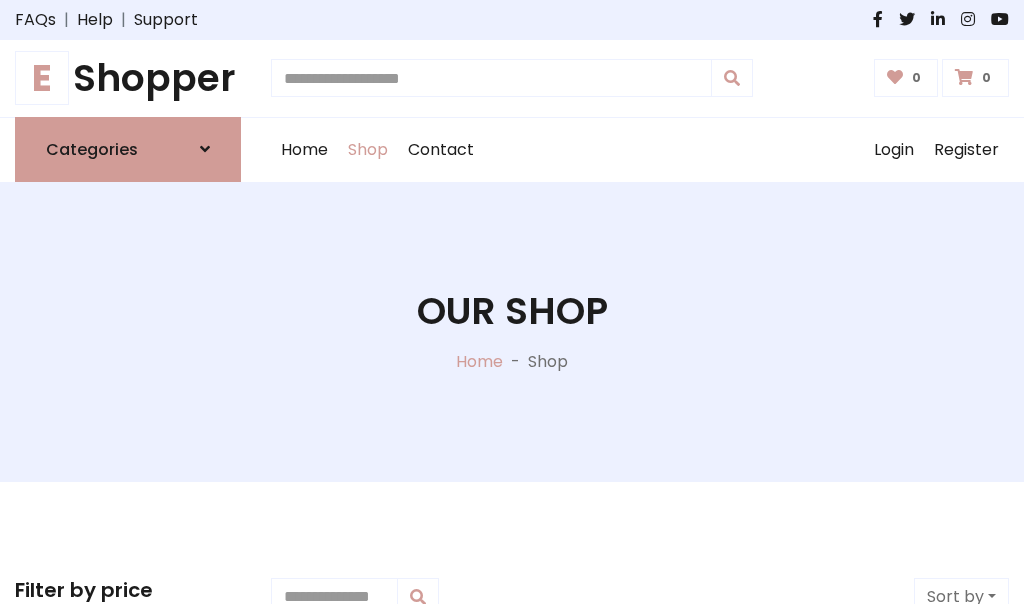 scroll, scrollTop: 0, scrollLeft: 0, axis: both 